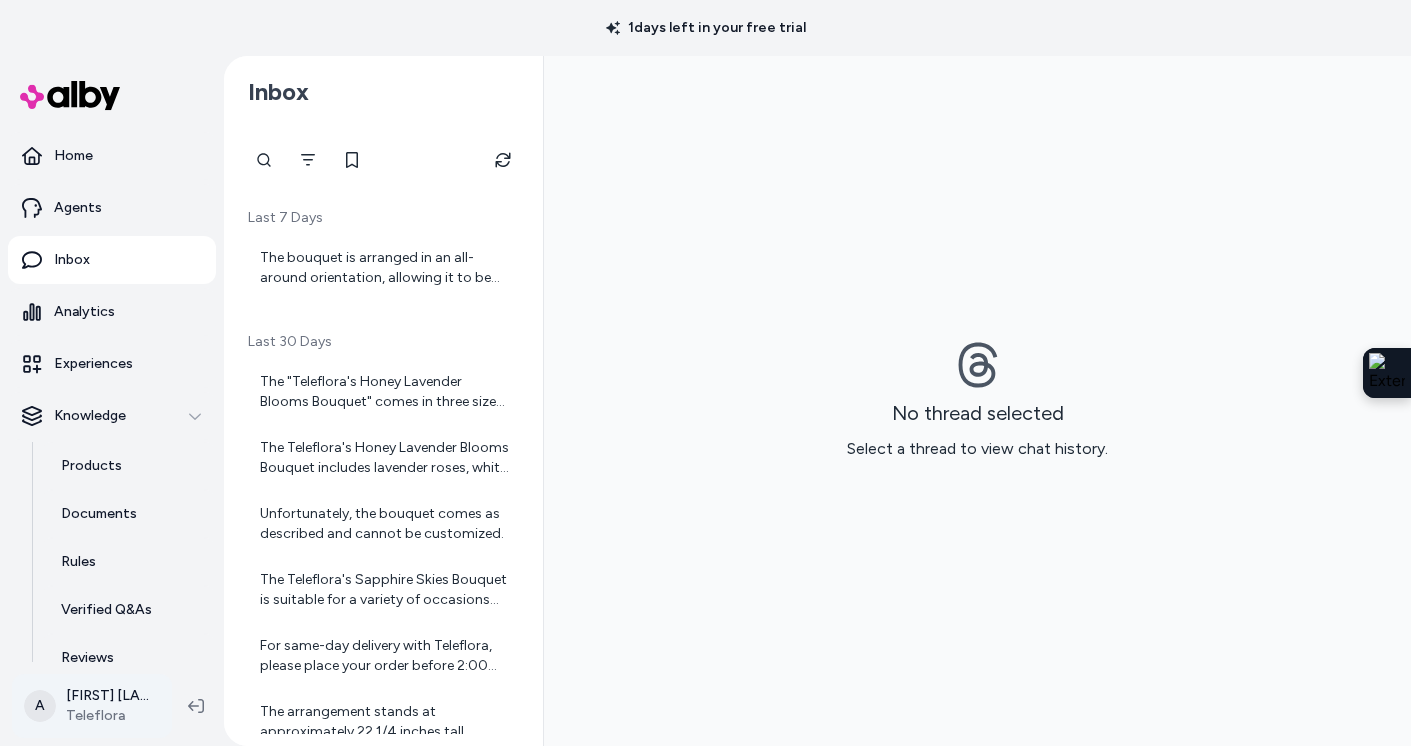 scroll, scrollTop: 0, scrollLeft: 0, axis: both 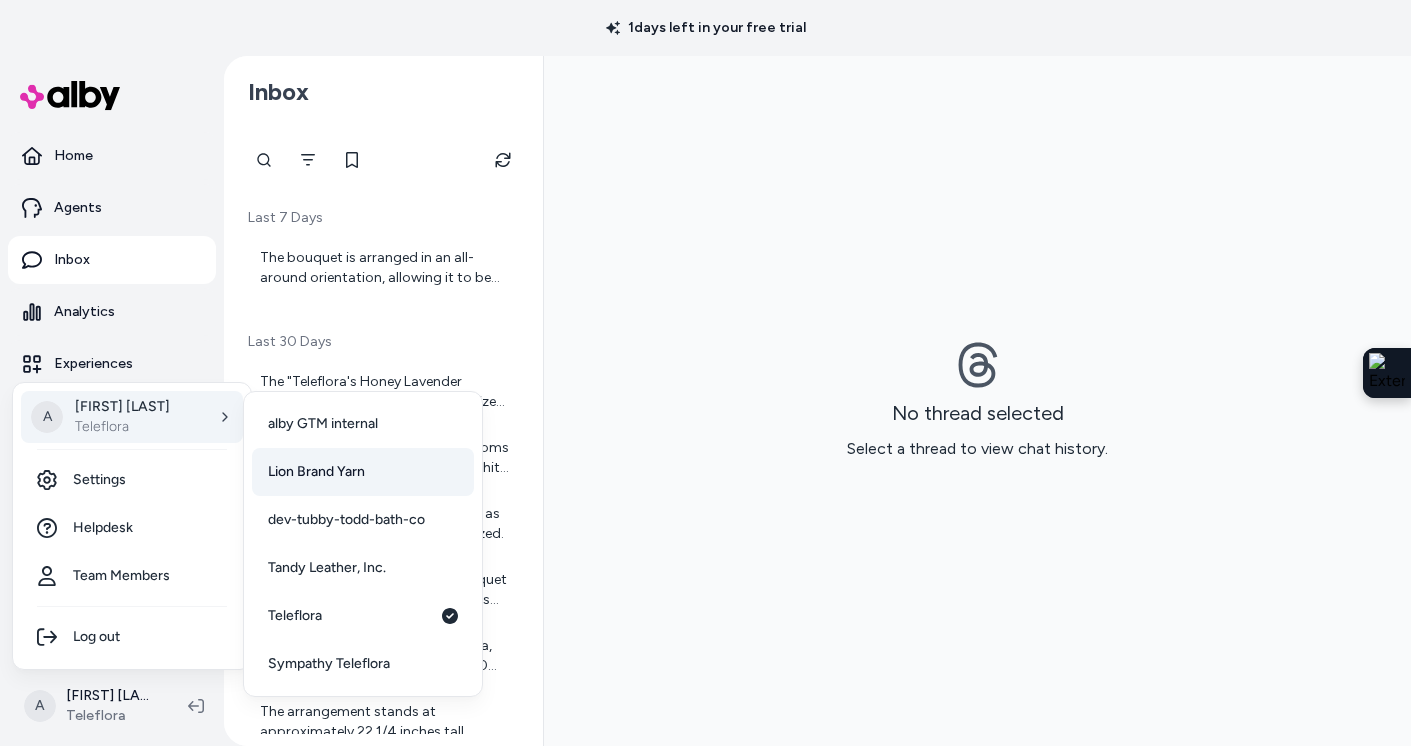 click on "Lion Brand Yarn" at bounding box center (316, 472) 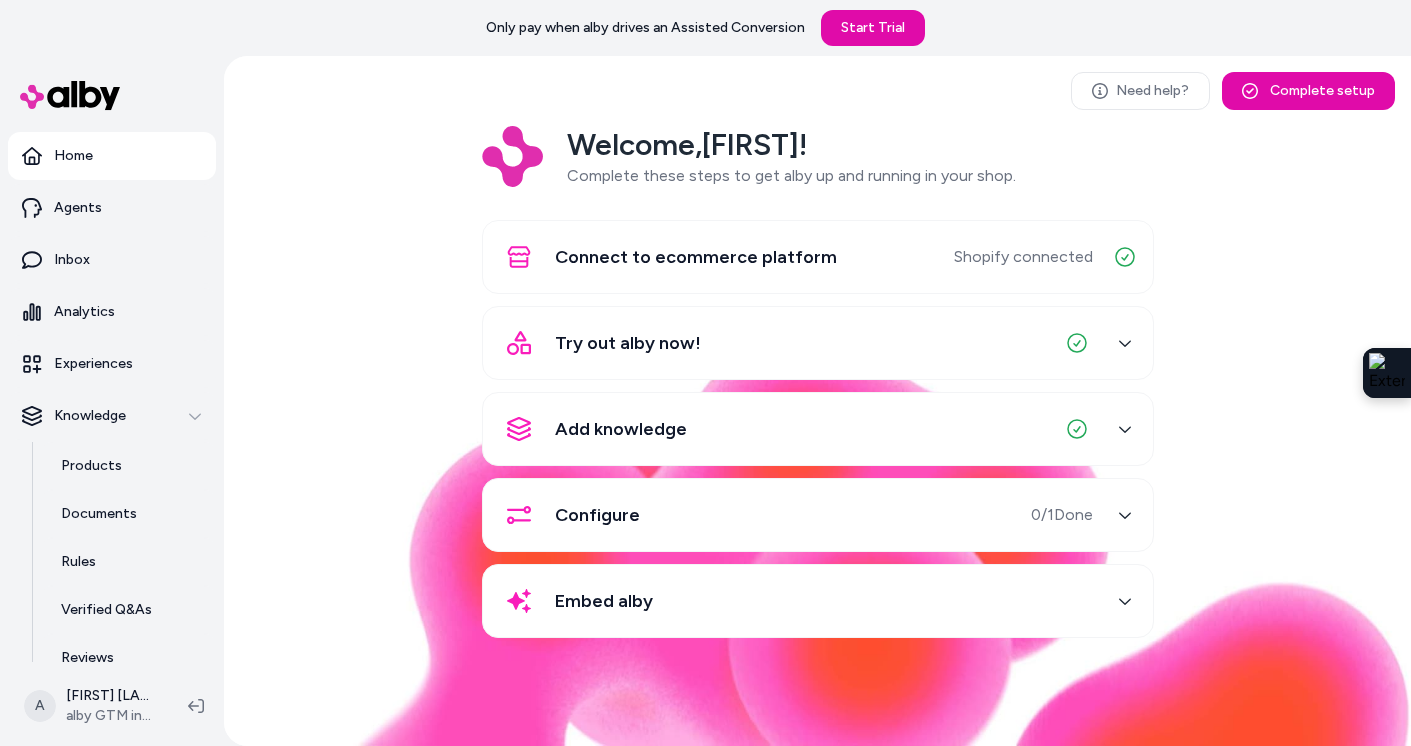 scroll, scrollTop: 0, scrollLeft: 0, axis: both 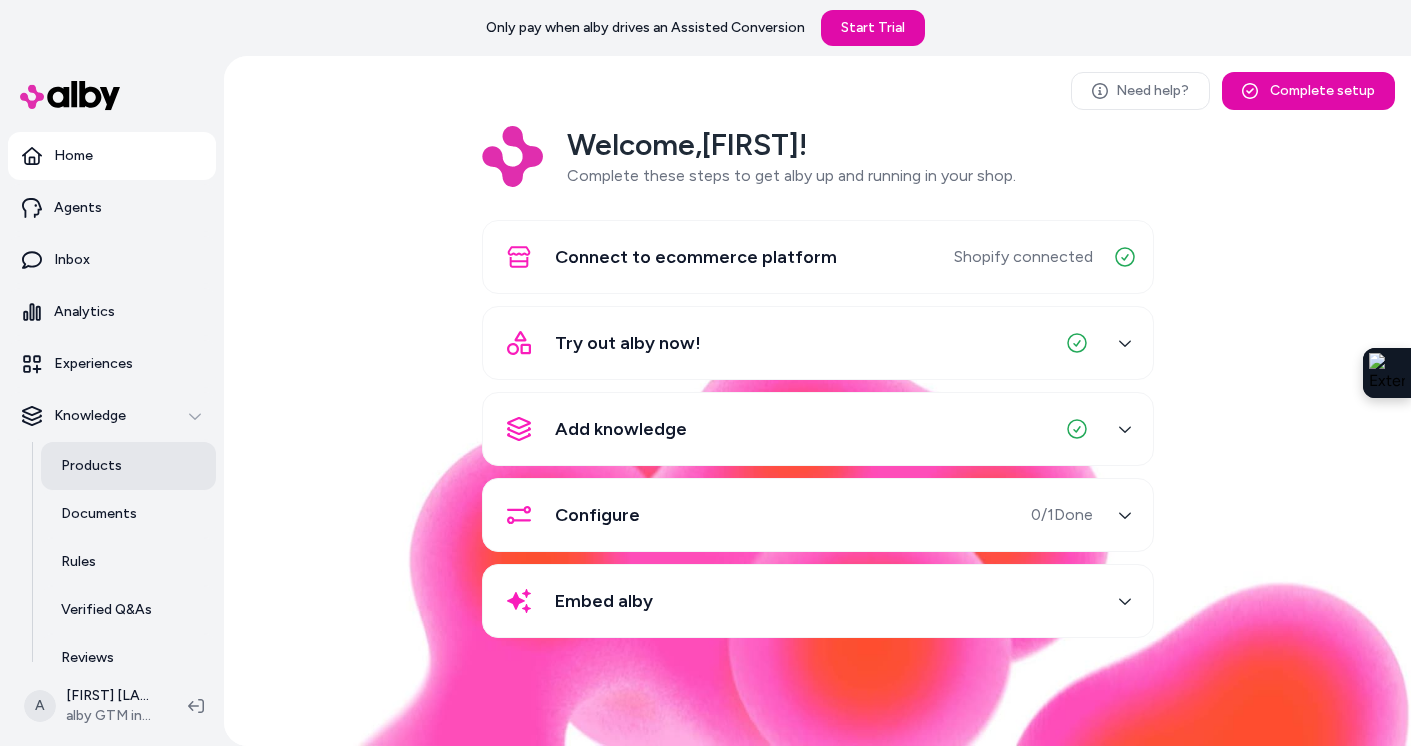 click on "Products" at bounding box center (91, 466) 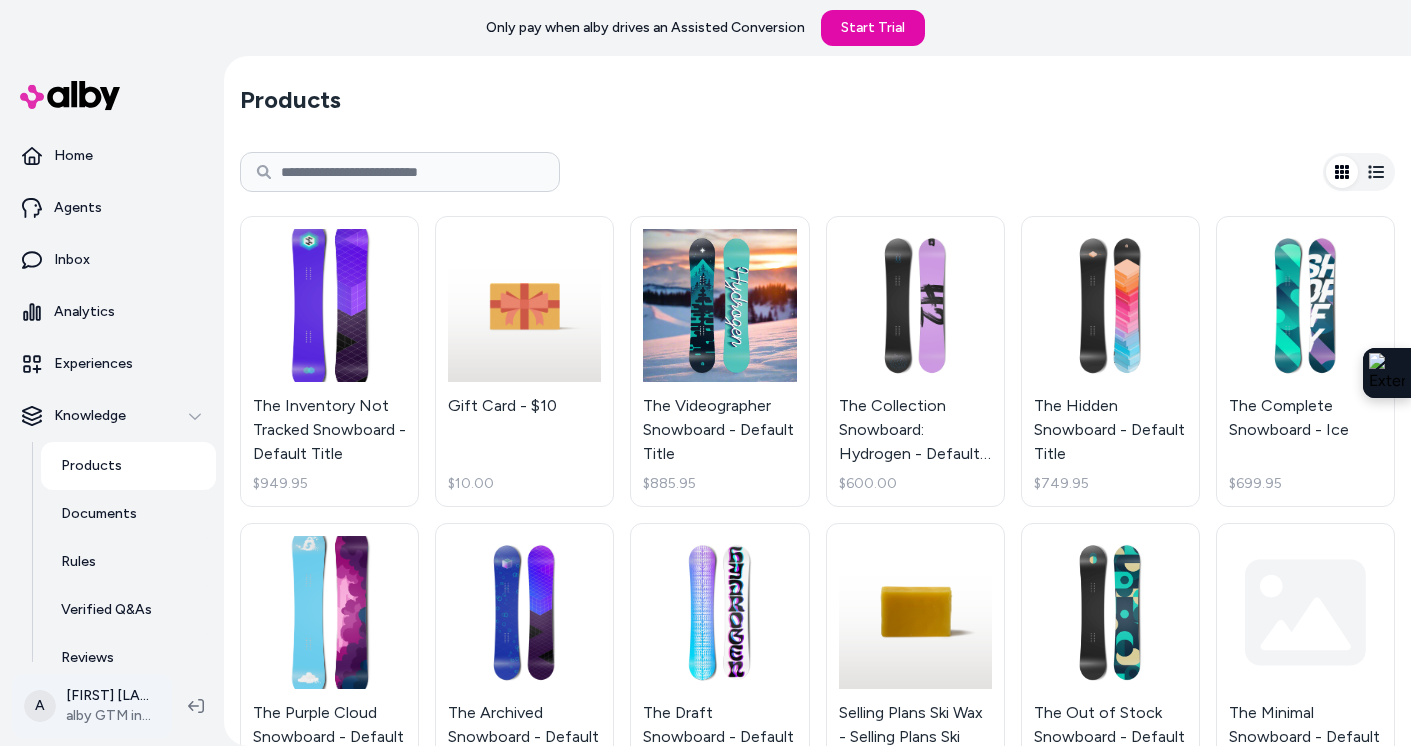 click on "Only pay when alby drives an Assisted Conversion Start Trial Home Agents Inbox Analytics Experiences Knowledge Products Documents Rules Verified Q&As Reviews Survey Questions Integrations A [FIRST] [LAST] alby GTM internal   Products The Inventory Not Tracked Snowboard - Default Title $949.95 Gift Card - $10 $10.00 The Videographer Snowboard - Default Title $885.95 The Collection Snowboard: Hydrogen - Default Title $600.00 The Hidden Snowboard - Default Title $749.95 The Complete Snowboard - Ice $699.95 The Purple Cloud Snowboard - Default Title $785.95 $885.95 The Archived Snowboard - Default Title $629.95 The Draft Snowboard - Default Title $2,629.95 Selling Plans Ski Wax - Selling Plans Ski Wax $24.95 The Out of Stock Snowboard - Default Title $885.95 The Minimal Snowboard - Default Title $885.95 The Multi-location Snowboard - Default Title $729.95 The Collection Snowboard: Oxygen - Default Title $1,025.00 The 3p Fulfilled Snowboard - Default Title $2,629.95 The Multi-managed Snowboard - Default Title" at bounding box center (705, 373) 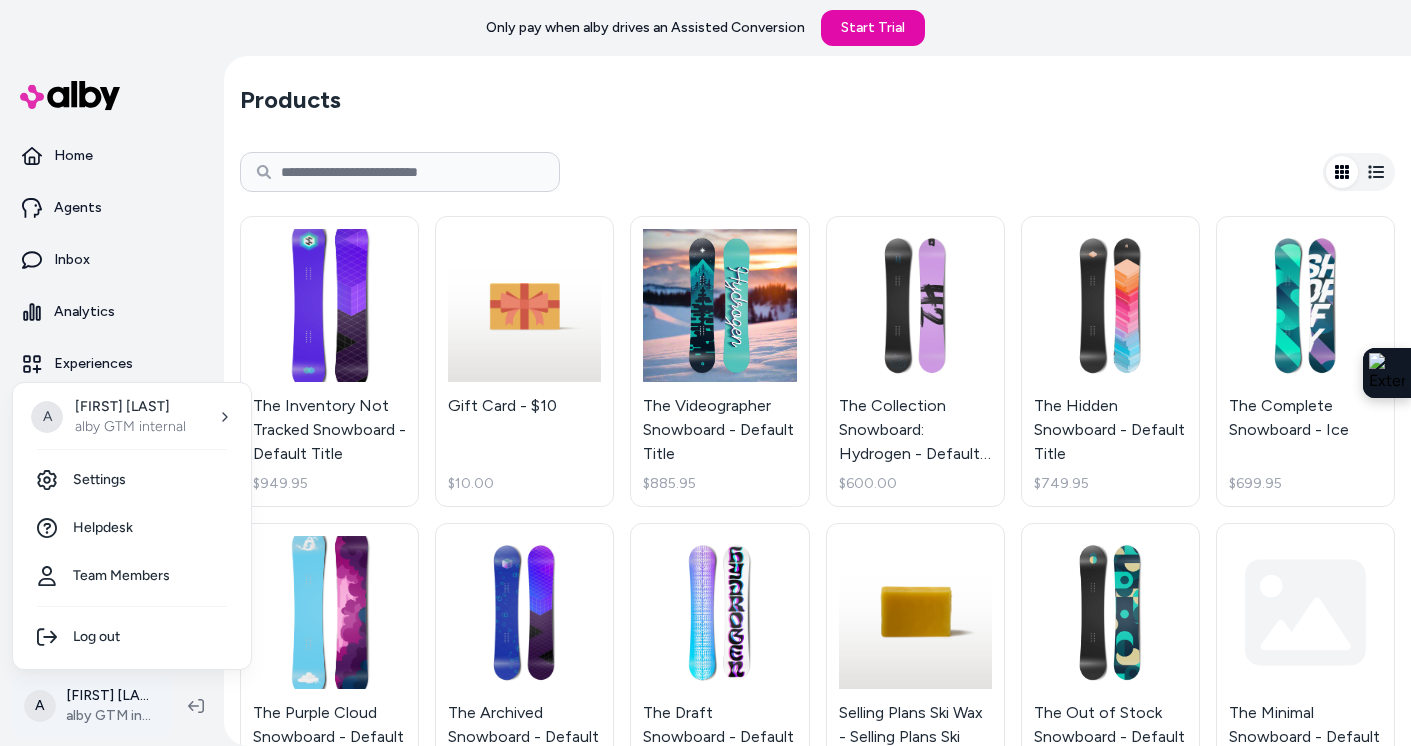click on "Only pay when alby drives an Assisted Conversion Start Trial Home Agents Inbox Analytics Experiences Knowledge Products Documents Rules Verified Q&As Reviews Survey Questions Integrations A [FIRST] [LAST] alby GTM internal   Products The Inventory Not Tracked Snowboard - Default Title $949.95 Gift Card - $10 $10.00 The Videographer Snowboard - Default Title $885.95 The Collection Snowboard: Hydrogen - Default Title $600.00 The Hidden Snowboard - Default Title $749.95 The Complete Snowboard - Ice $699.95 The Purple Cloud Snowboard - Default Title $785.95 $885.95 The Archived Snowboard - Default Title $629.95 The Draft Snowboard - Default Title $2,629.95 Selling Plans Ski Wax - Selling Plans Ski Wax $24.95 The Out of Stock Snowboard - Default Title $885.95 The Minimal Snowboard - Default Title $885.95 The Multi-location Snowboard - Default Title $729.95 The Collection Snowboard: Oxygen - Default Title $1,025.00 The 3p Fulfilled Snowboard - Default Title $2,629.95 The Multi-managed Snowboard - Default Title A" at bounding box center [705, 373] 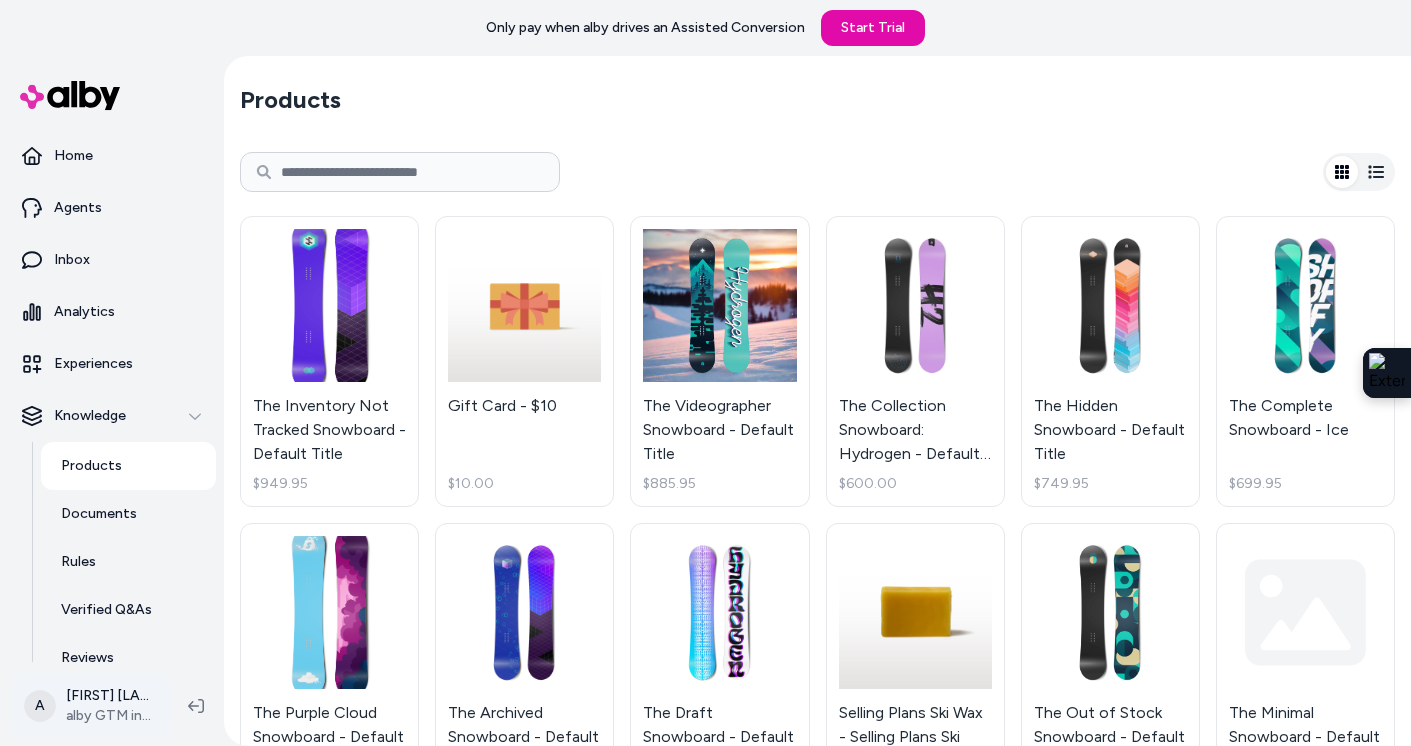 click on "Only pay when alby drives an Assisted Conversion Start Trial Home Agents Inbox Analytics Experiences Knowledge Products Documents Rules Verified Q&As Reviews Survey Questions Integrations A [FIRST] [LAST] alby GTM internal   Products The Inventory Not Tracked Snowboard - Default Title $949.95 Gift Card - $10 $10.00 The Videographer Snowboard - Default Title $885.95 The Collection Snowboard: Hydrogen - Default Title $600.00 The Hidden Snowboard - Default Title $749.95 The Complete Snowboard - Ice $699.95 The Purple Cloud Snowboard - Default Title $785.95 $885.95 The Archived Snowboard - Default Title $629.95 The Draft Snowboard - Default Title $2,629.95 Selling Plans Ski Wax - Selling Plans Ski Wax $24.95 The Out of Stock Snowboard - Default Title $885.95 The Minimal Snowboard - Default Title $885.95 The Multi-location Snowboard - Default Title $729.95 The Collection Snowboard: Oxygen - Default Title $1,025.00 The 3p Fulfilled Snowboard - Default Title $2,629.95 The Multi-managed Snowboard - Default Title" at bounding box center (705, 373) 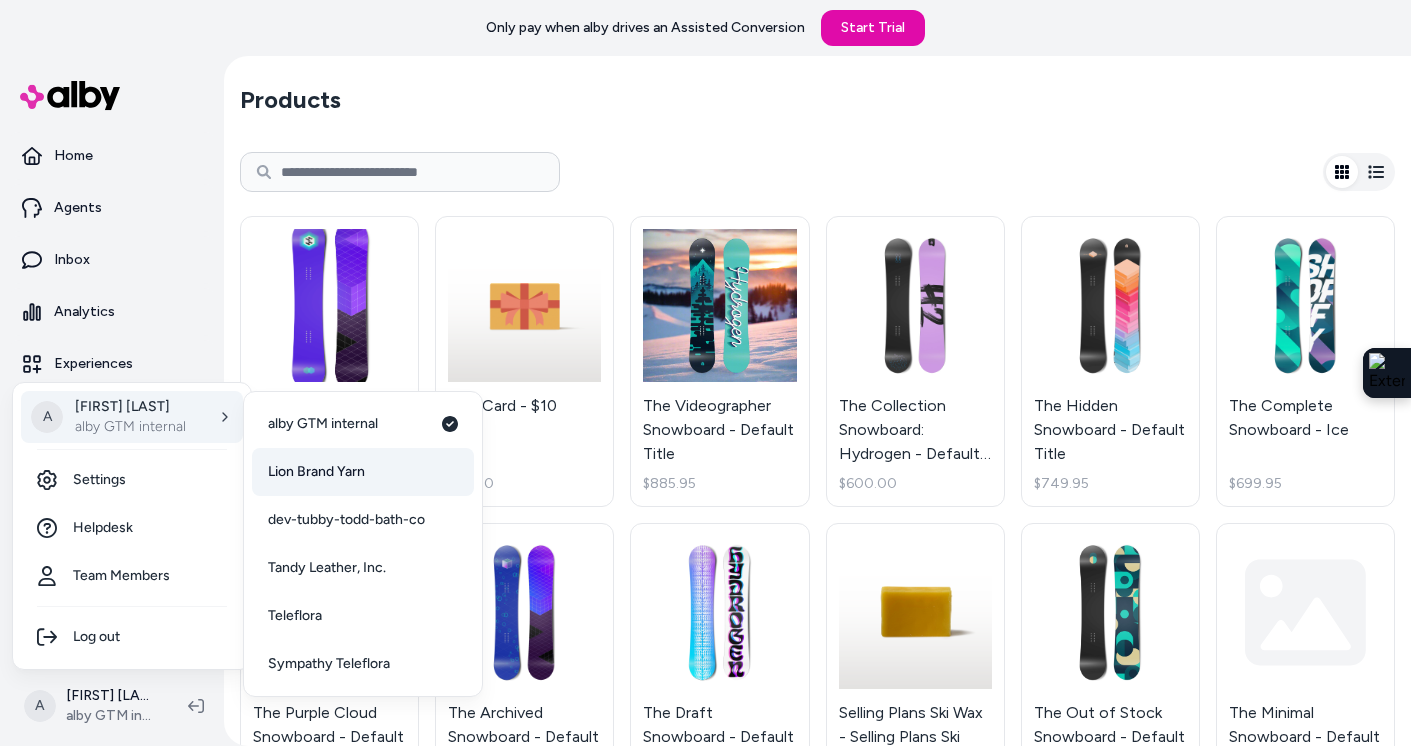 click on "Lion Brand Yarn" at bounding box center (363, 472) 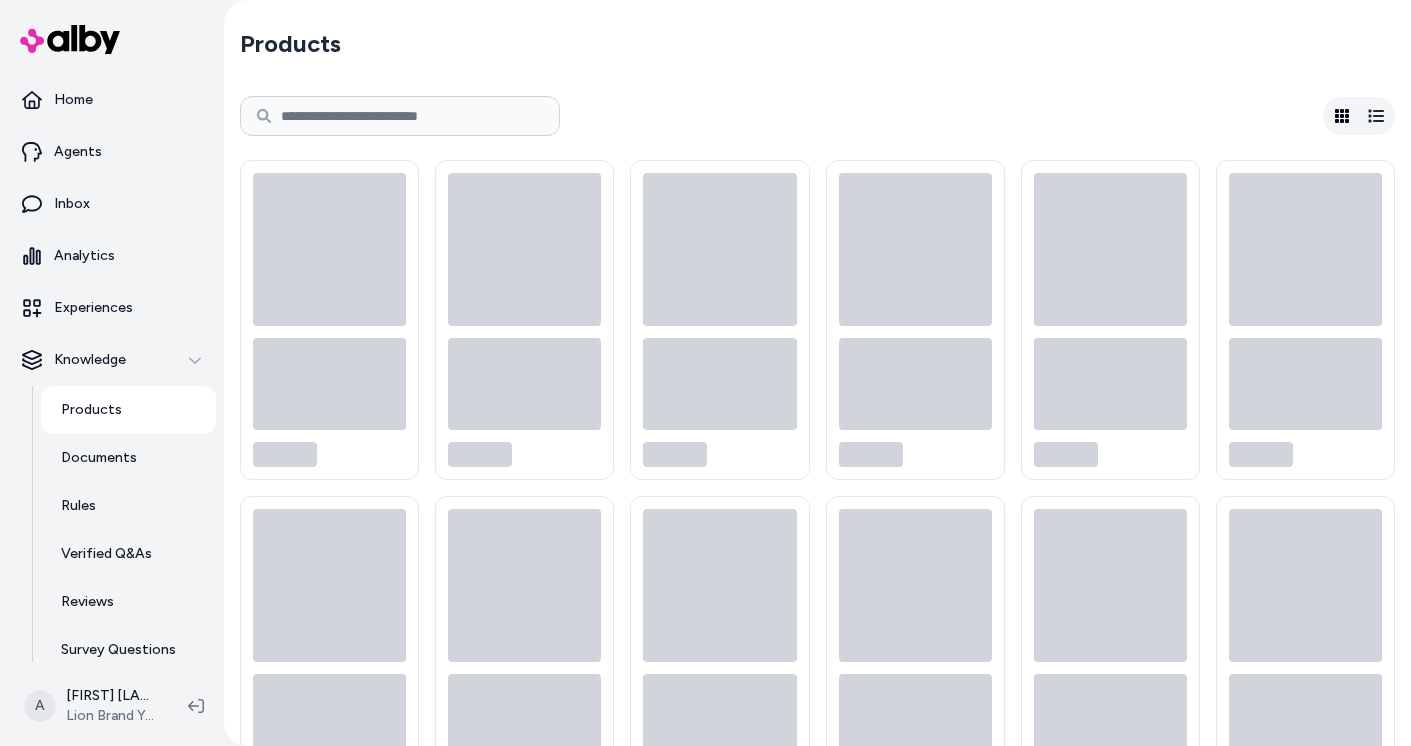 scroll, scrollTop: 0, scrollLeft: 0, axis: both 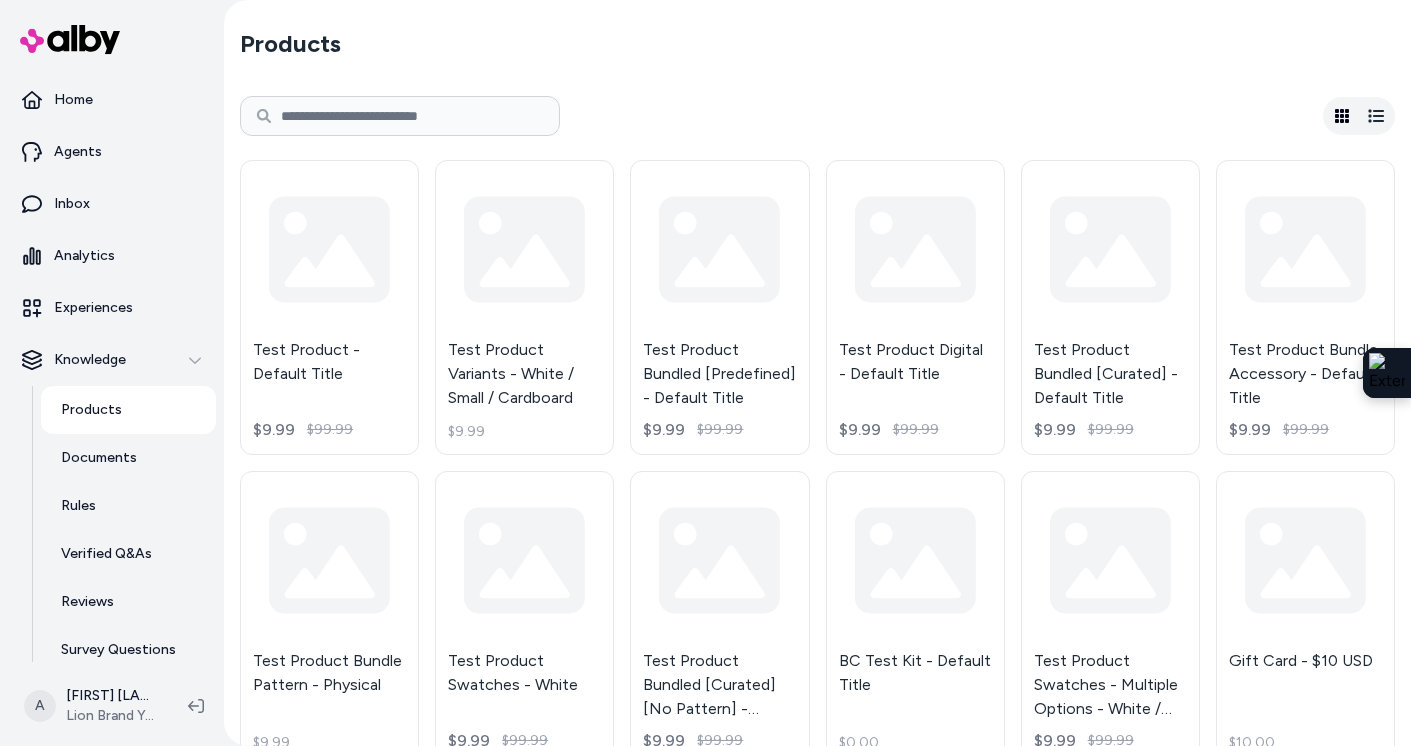 type 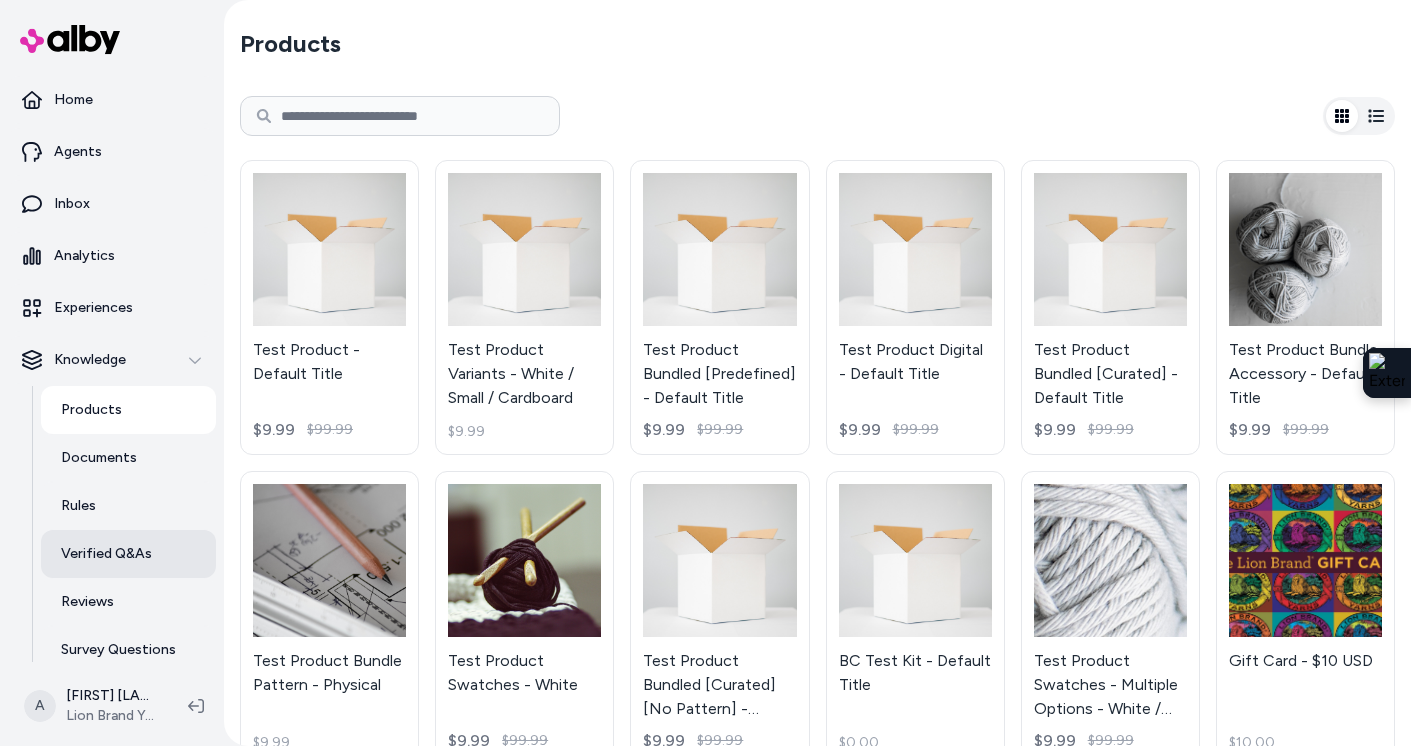 click on "Verified Q&As" at bounding box center [128, 554] 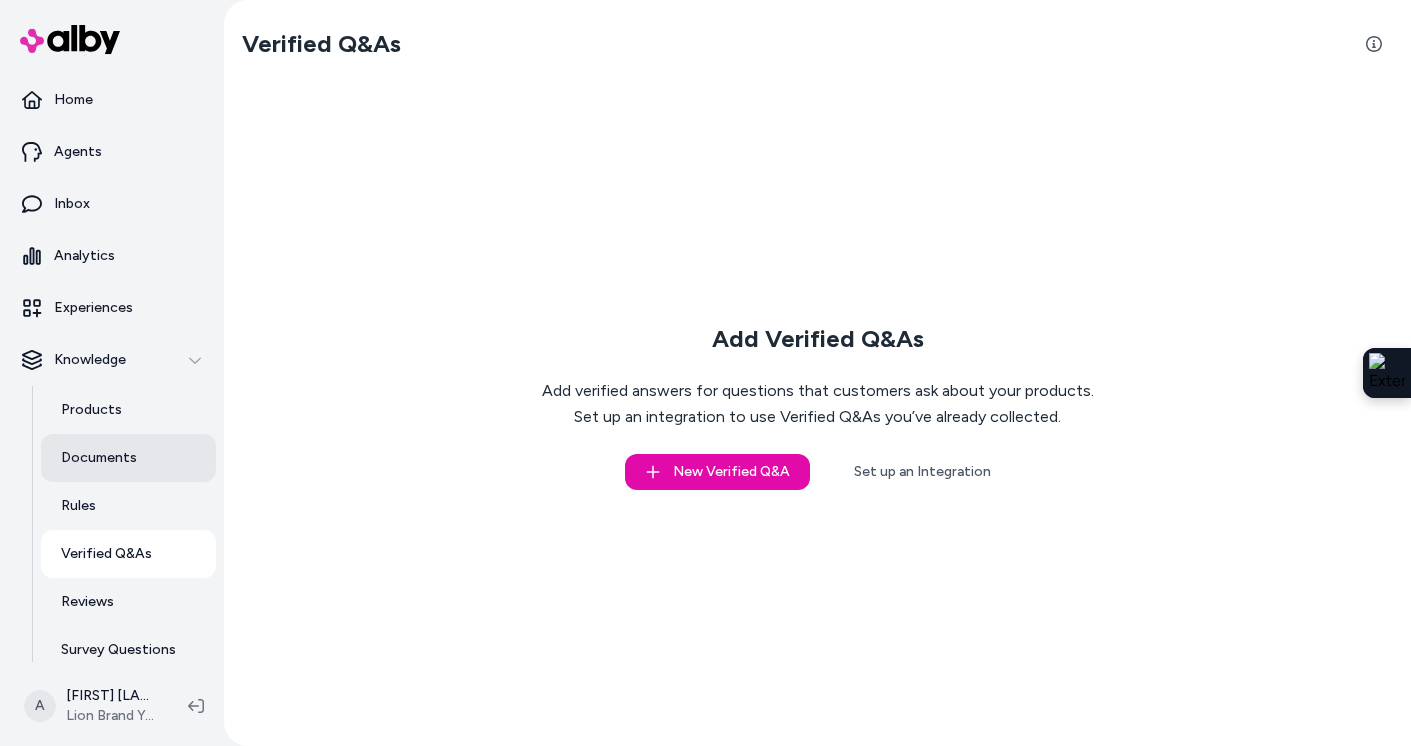 click on "Documents" at bounding box center (99, 458) 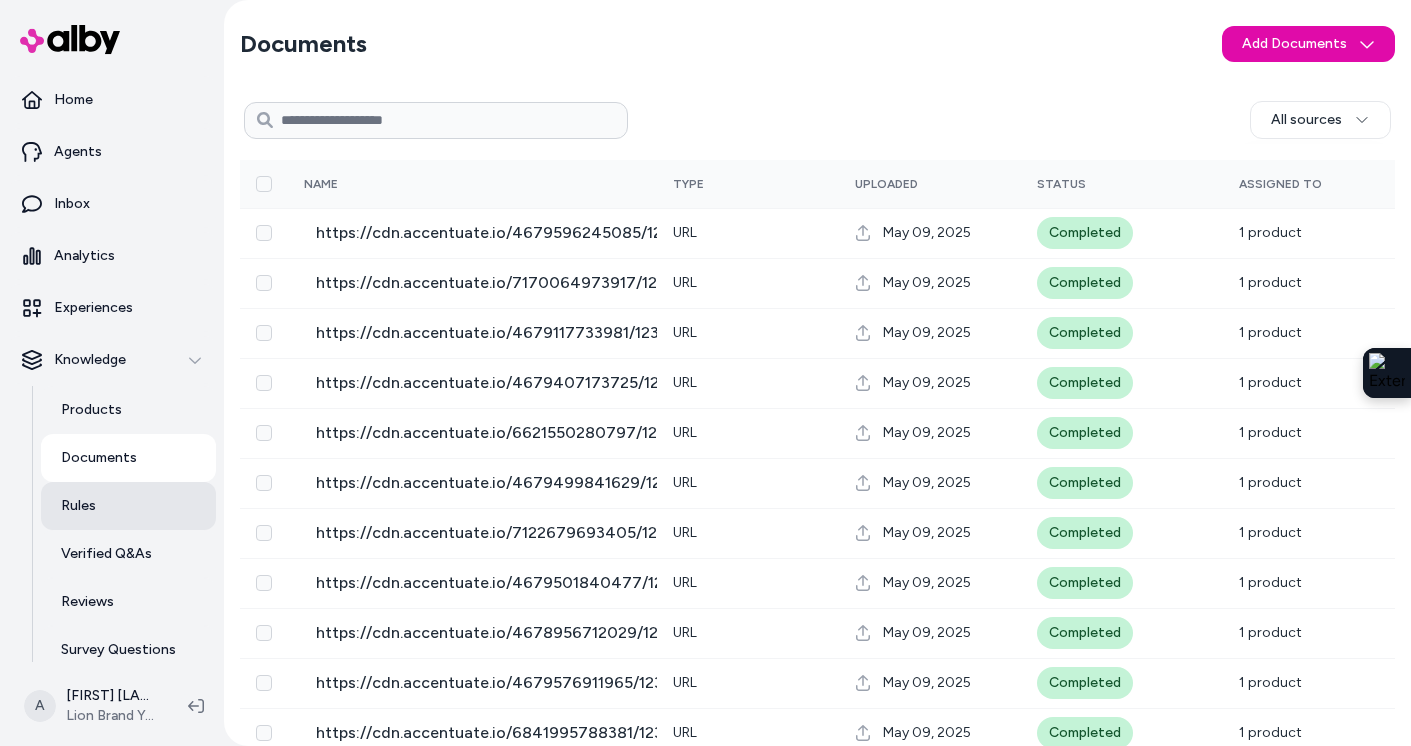 click on "Rules" at bounding box center (128, 506) 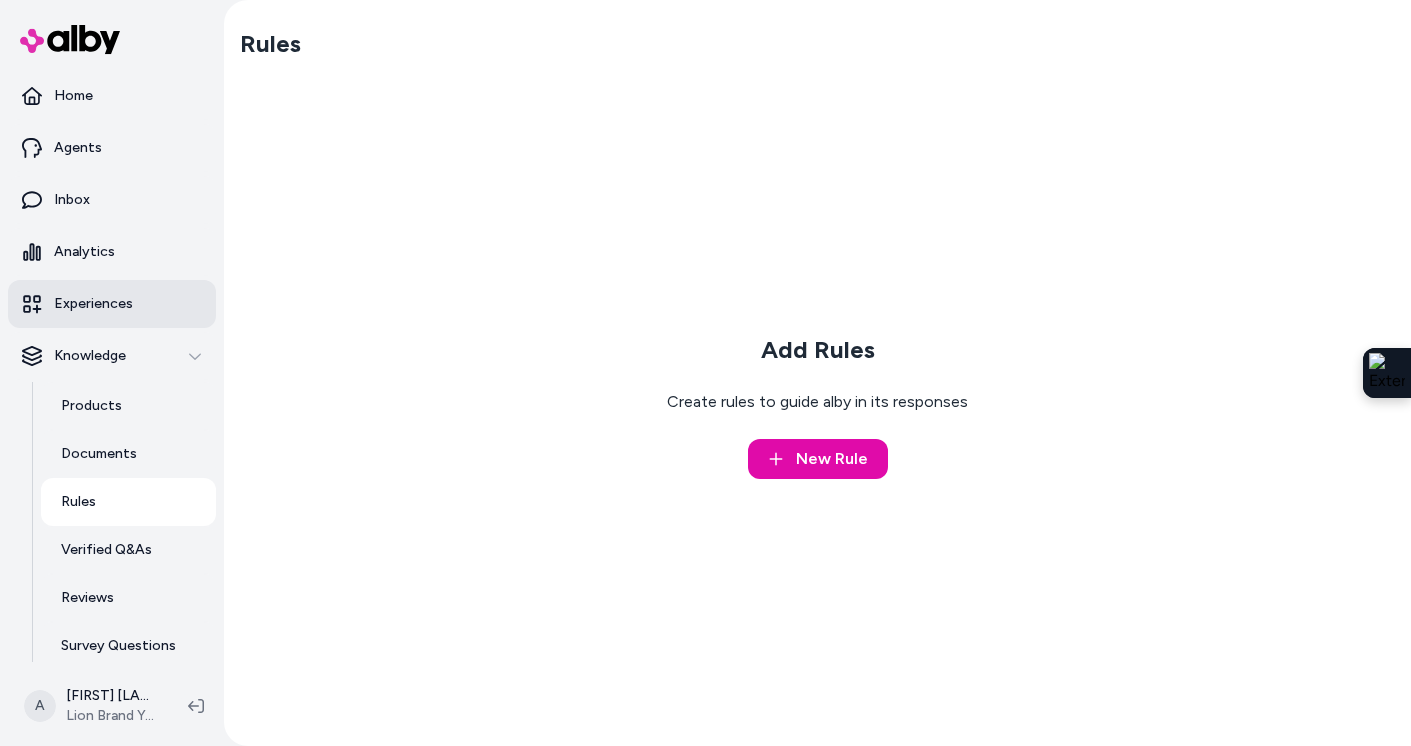 scroll, scrollTop: 0, scrollLeft: 0, axis: both 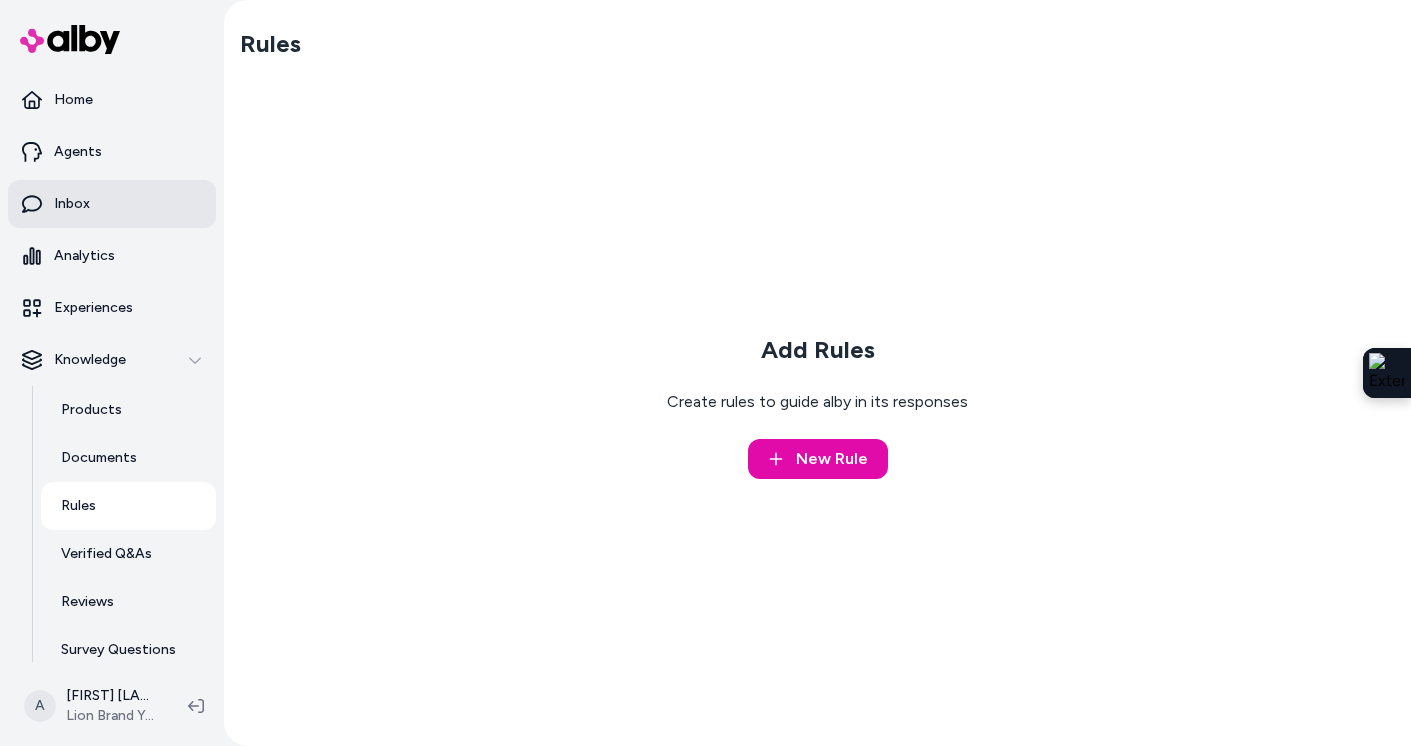 click on "Inbox" at bounding box center (112, 204) 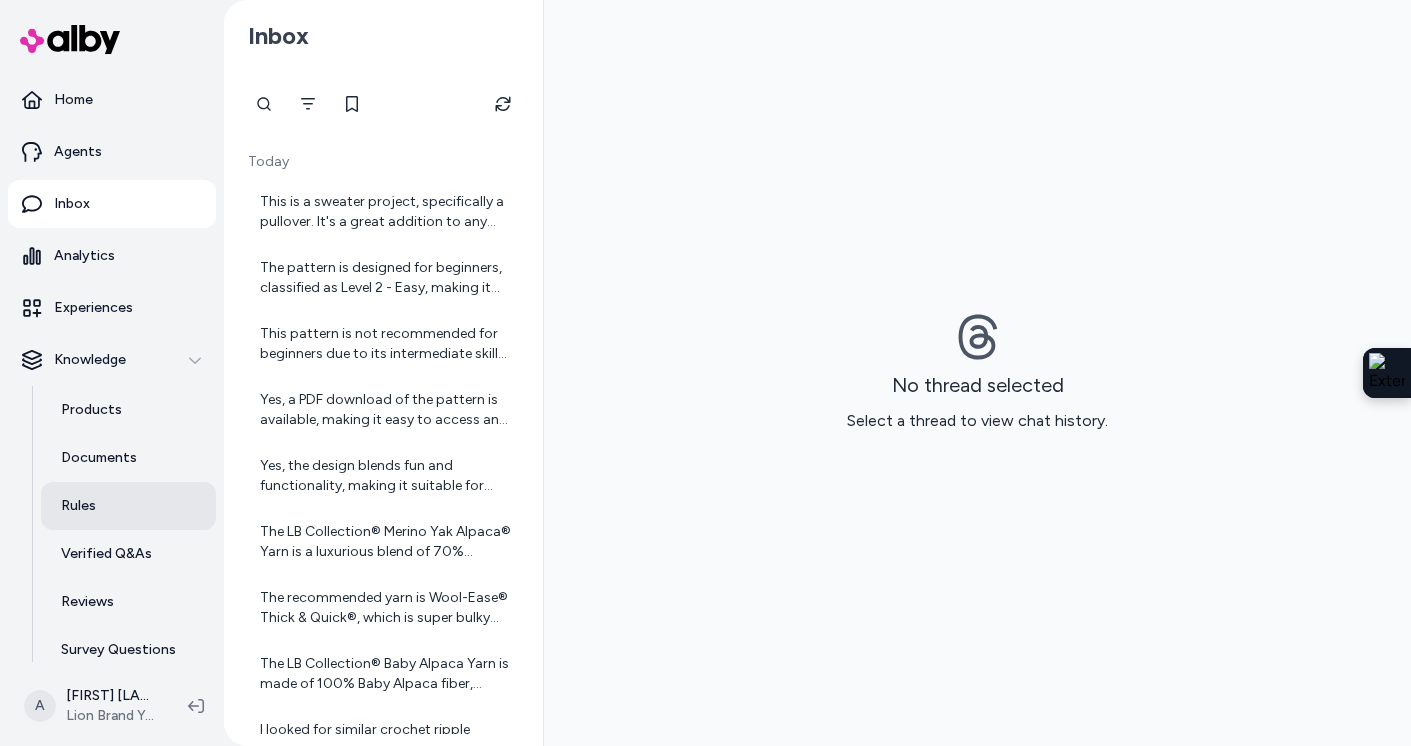click on "Rules" at bounding box center [78, 506] 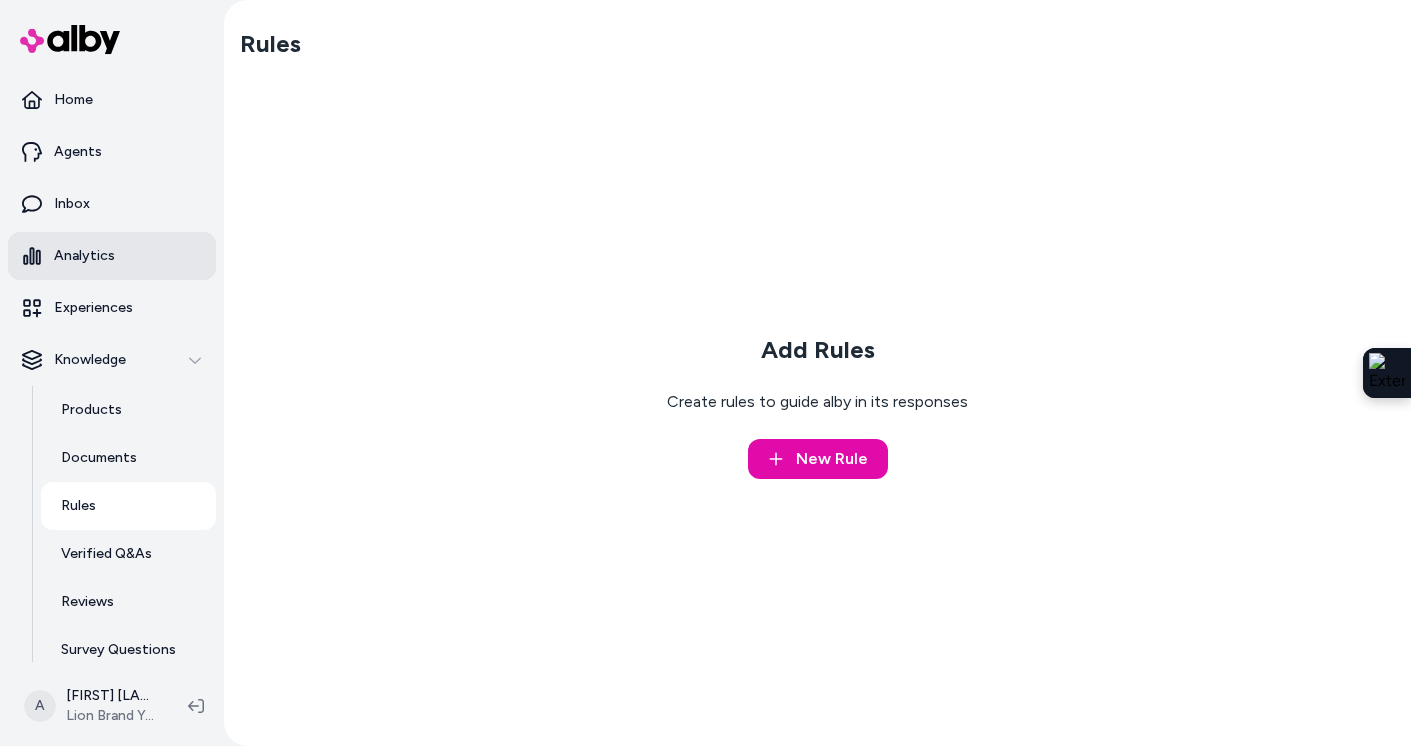 click on "Analytics" at bounding box center [84, 256] 